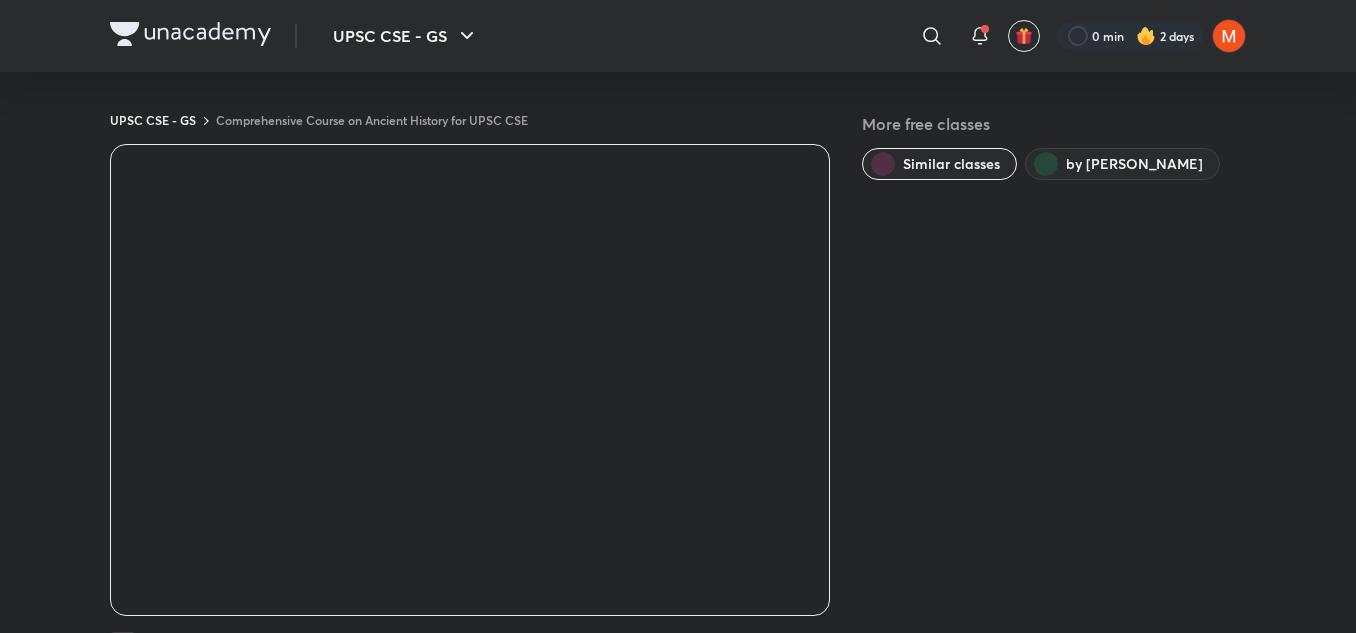 scroll, scrollTop: 0, scrollLeft: 0, axis: both 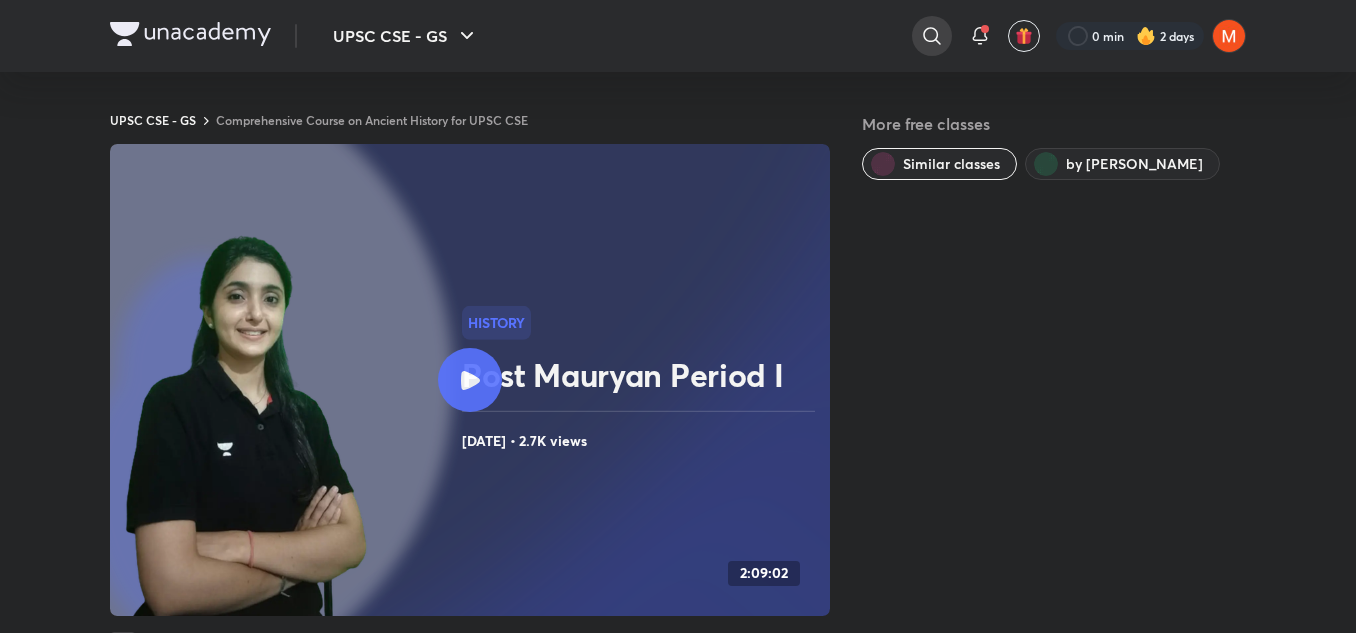 click at bounding box center (932, 36) 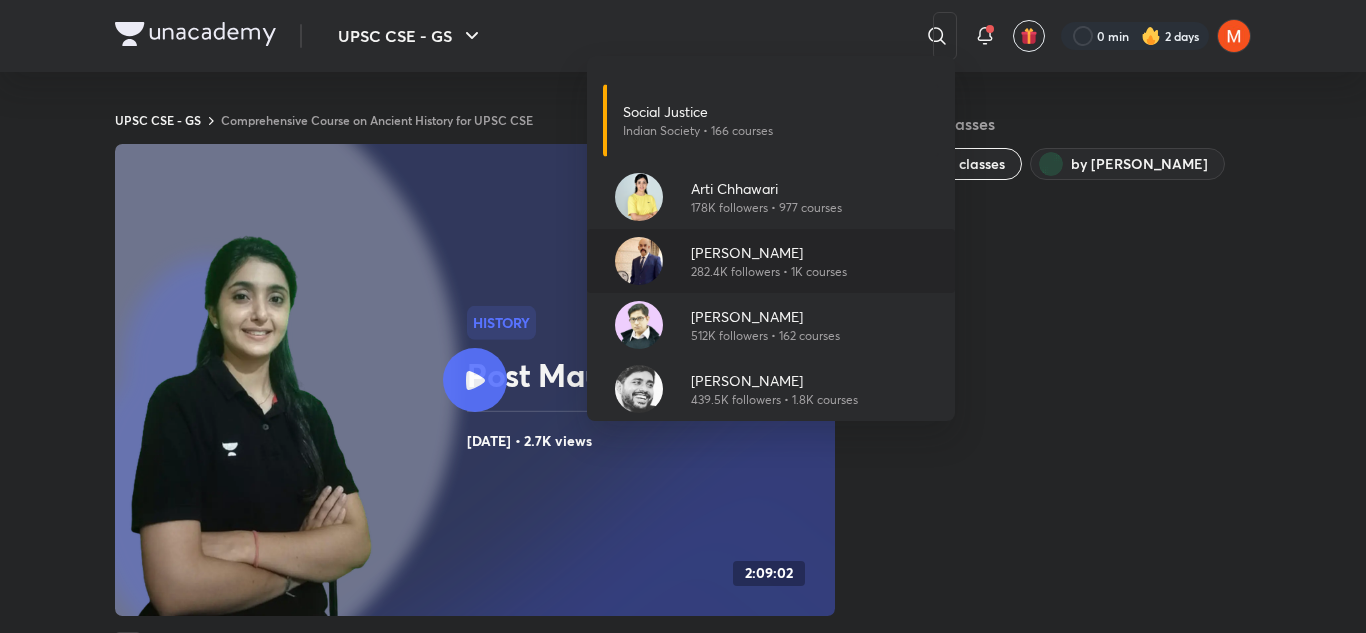 click on "[PERSON_NAME]" at bounding box center [769, 252] 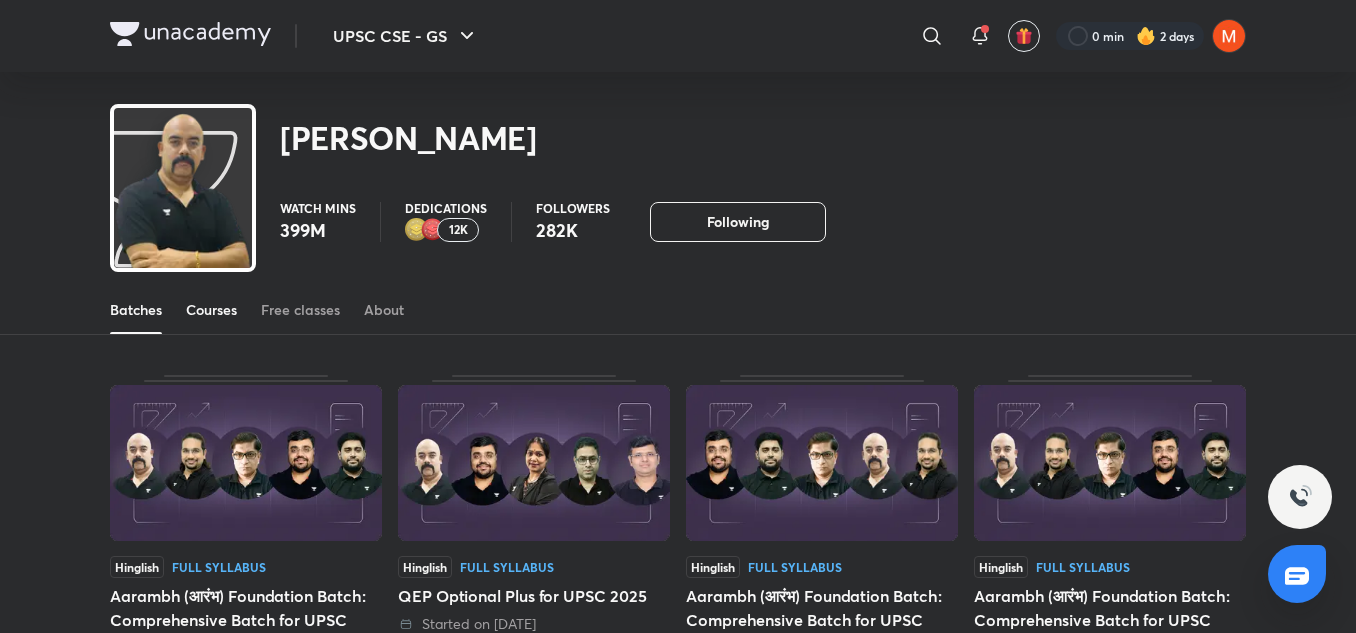 click on "Courses" at bounding box center [211, 310] 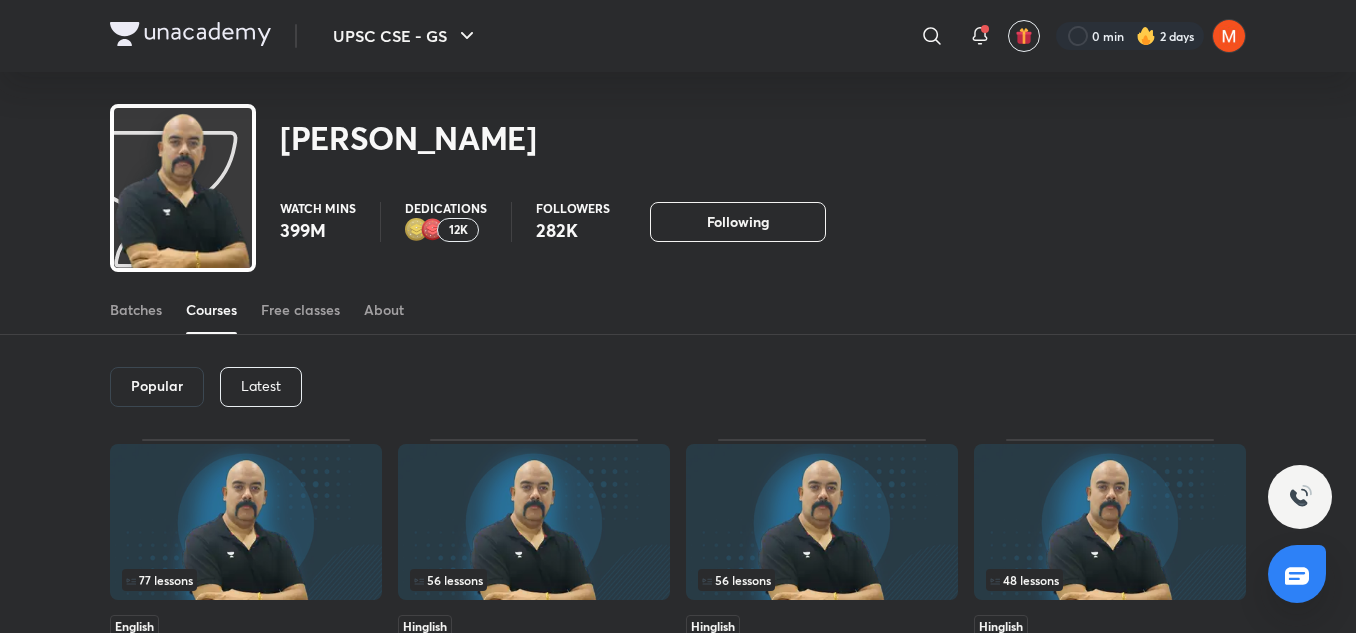 click on "Latest" at bounding box center [261, 387] 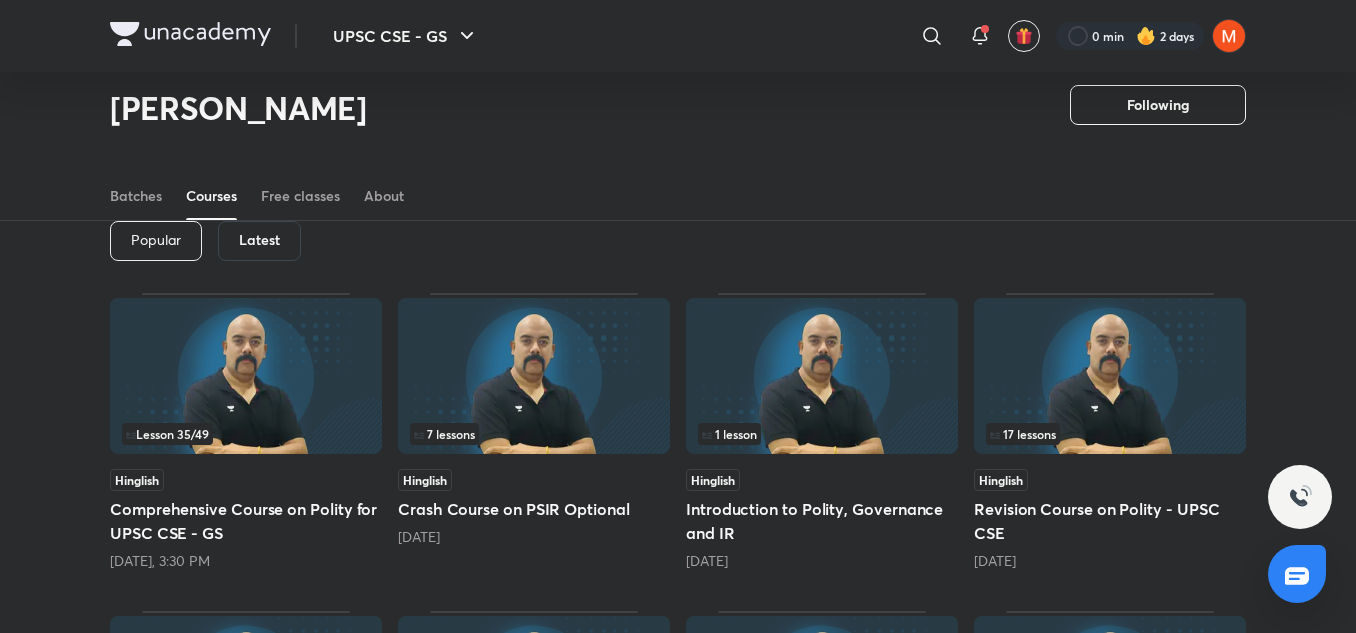scroll, scrollTop: 83, scrollLeft: 0, axis: vertical 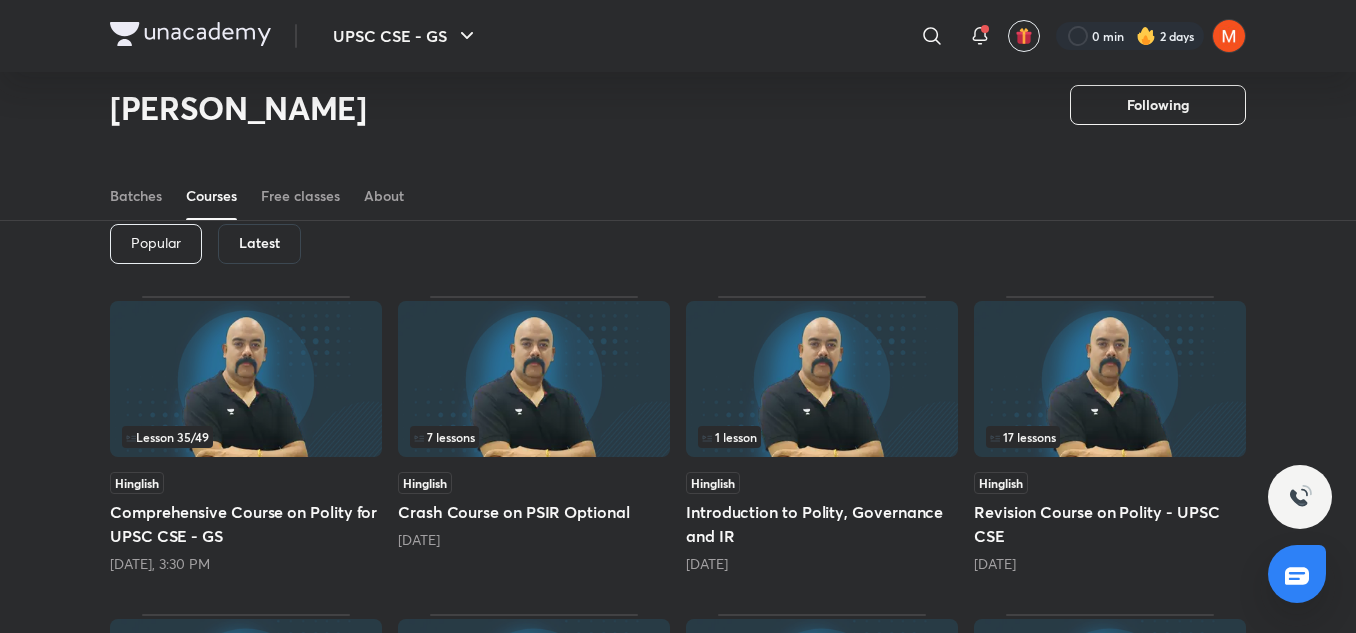 click at bounding box center (246, 379) 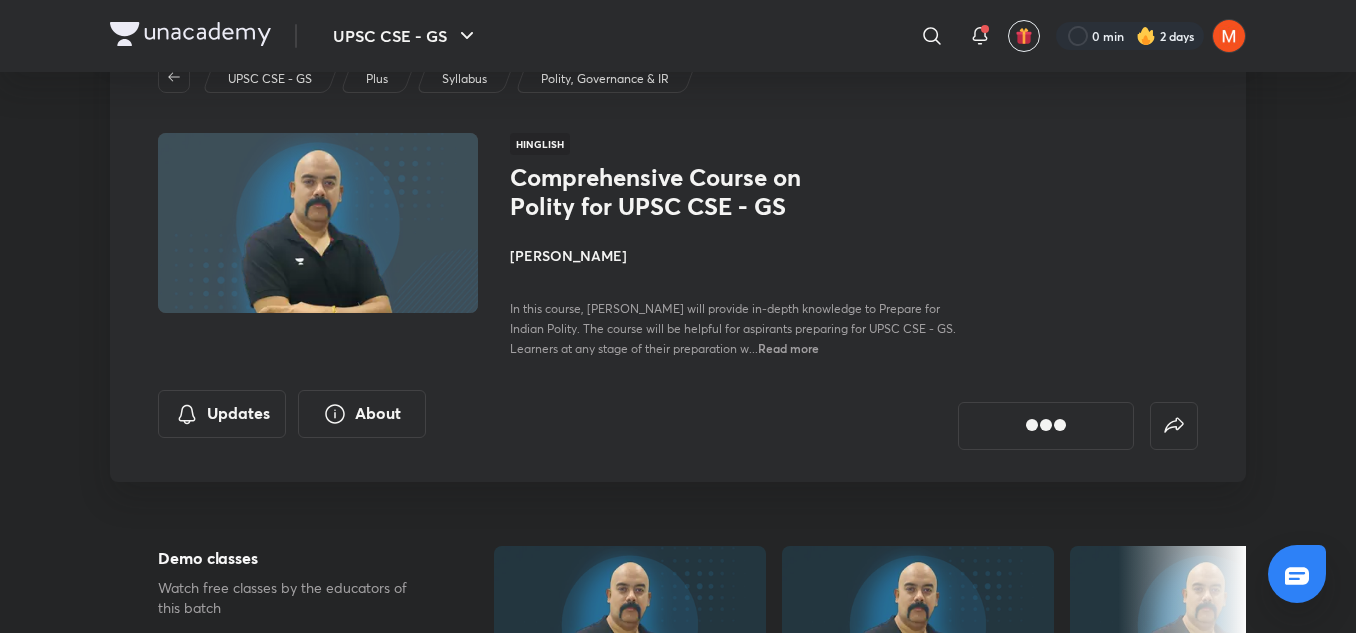 scroll, scrollTop: 0, scrollLeft: 0, axis: both 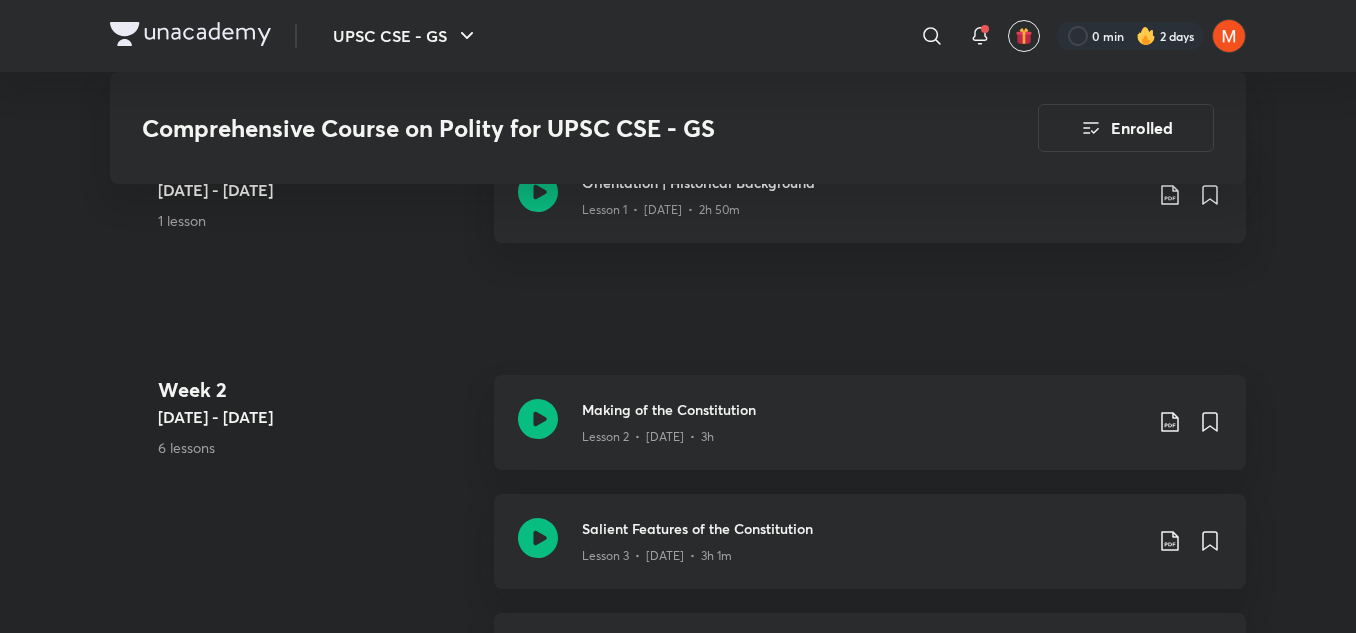 drag, startPoint x: 1354, startPoint y: 89, endPoint x: 1365, endPoint y: 93, distance: 11.7046995 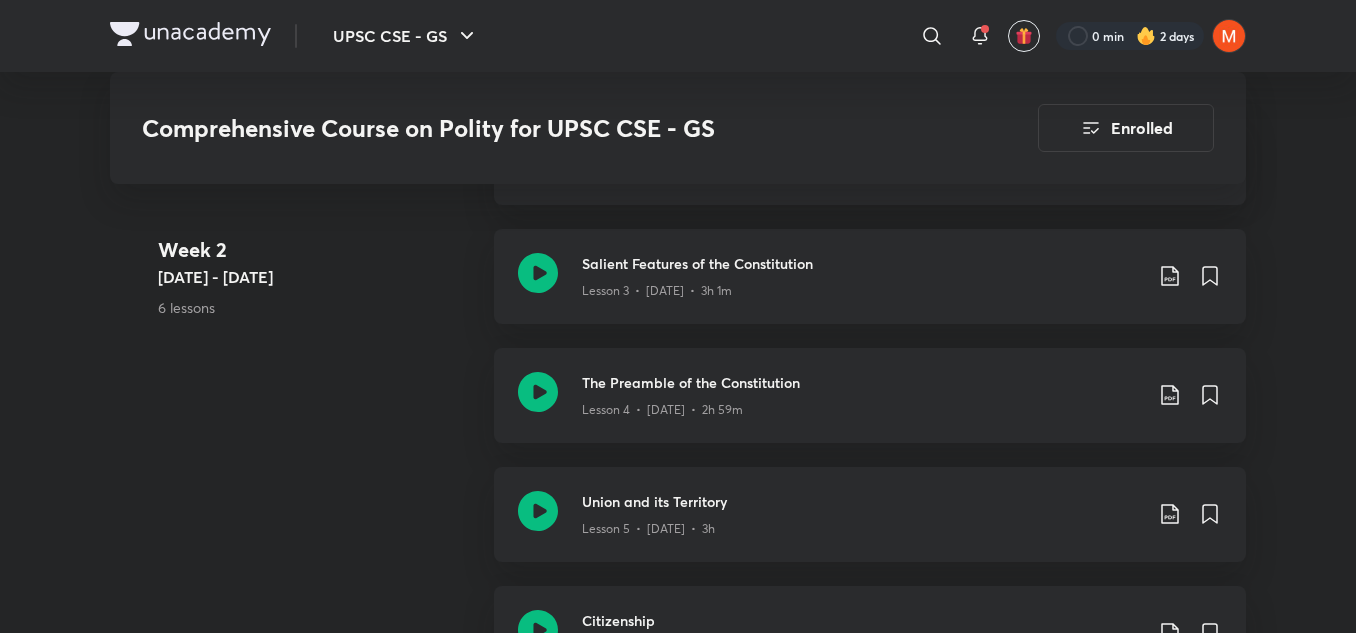 scroll, scrollTop: 1357, scrollLeft: 0, axis: vertical 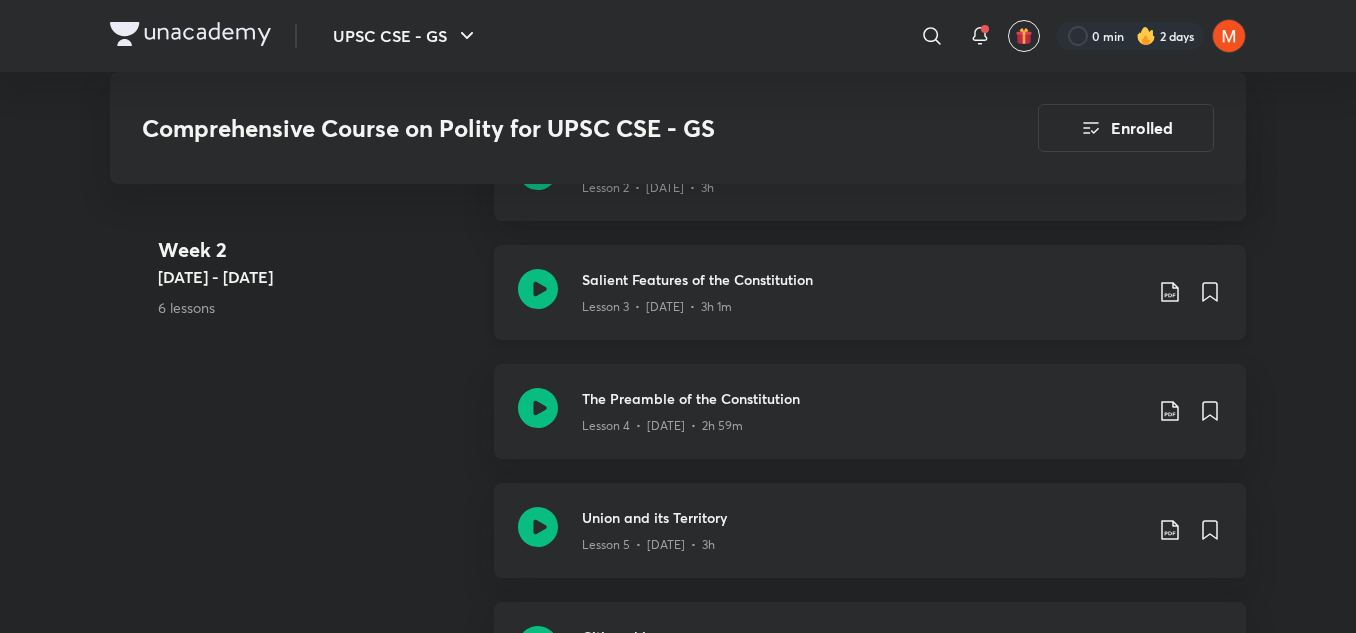 click 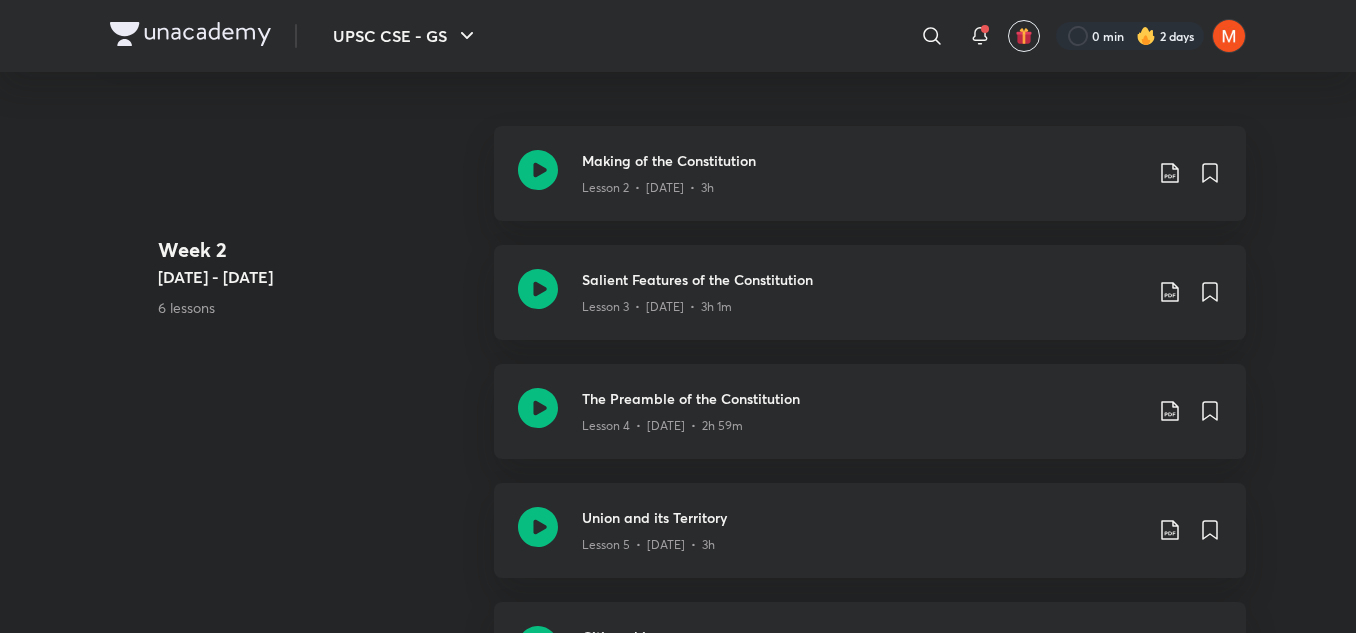 scroll, scrollTop: 0, scrollLeft: 0, axis: both 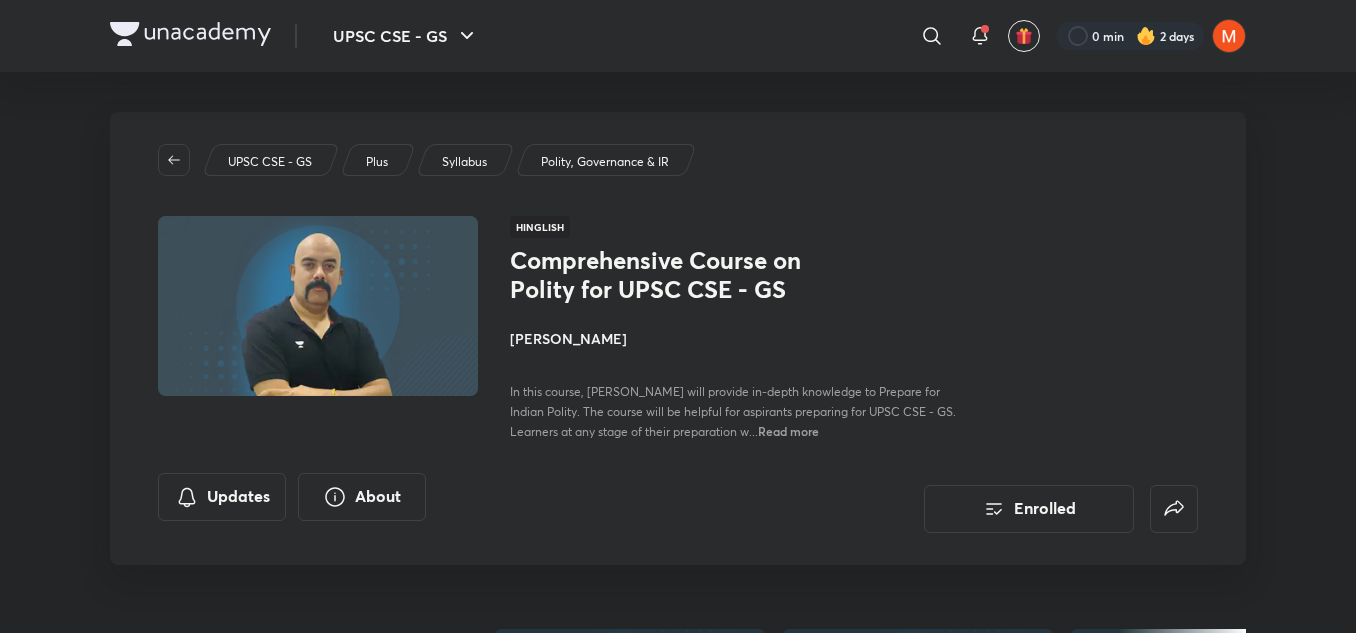 click on "UPSC CSE - GS ​ 0 min 2 days Comprehensive Course on Polity for UPSC CSE - GS Enrolled UPSC CSE - GS Plus Syllabus Polity, Governance & IR Hinglish Comprehensive Course on Polity for UPSC CSE - GS [PERSON_NAME] In this course, [PERSON_NAME] will provide in-depth knowledge to Prepare for Indian Polity. The course will be helpful for aspirants preparing for UPSC CSE - GS. Learners at any stage of their preparation w...  Read more Updates About Enrolled Demo classes   Watch free classes by the educators of this batch   1.6K Hinglish Polity, Governance & IR RND in Polity with [PERSON_NAME] [PERSON_NAME] [DATE] • 2h    1.5K Hinglish Polity, Governance & IR Master class in Polity with [PERSON_NAME] [PERSON_NAME] [DATE] • 2h    1.4K Hinglish Polity, Governance & IR Master class i. polity with [PERSON_NAME] [PERSON_NAME] [DATE] • 2h    1.1K Hinglish Polity, Governance & IR Master Class in Polity [PERSON_NAME] [DATE] • 2h  Resume Week [DATE]" at bounding box center (678, 4882) 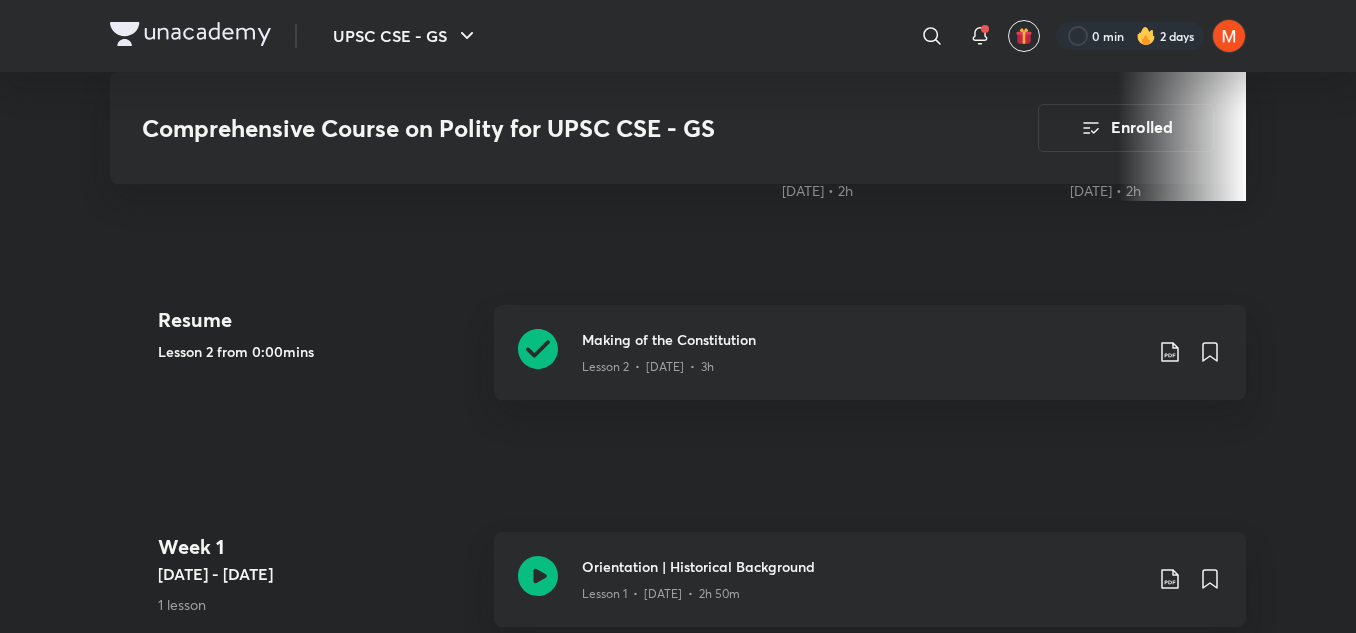scroll, scrollTop: 720, scrollLeft: 0, axis: vertical 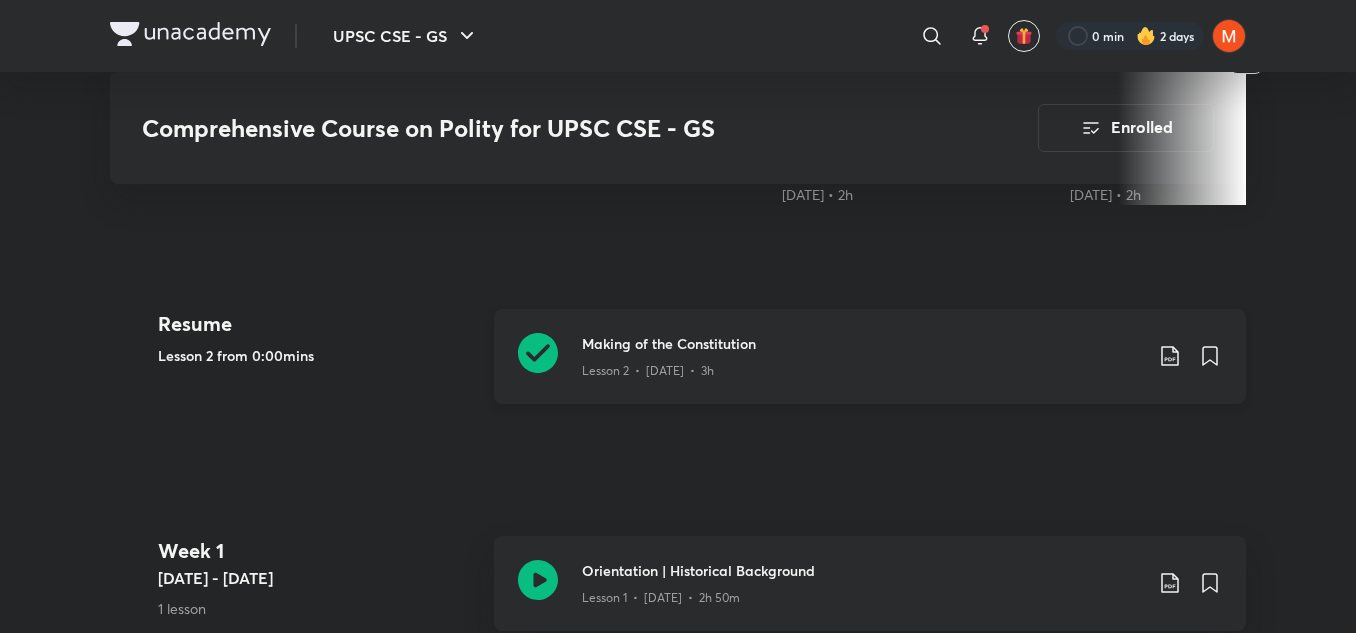 click on "Making of the Constitution Lesson 2  •  [DATE]  •  3h" at bounding box center [870, 356] 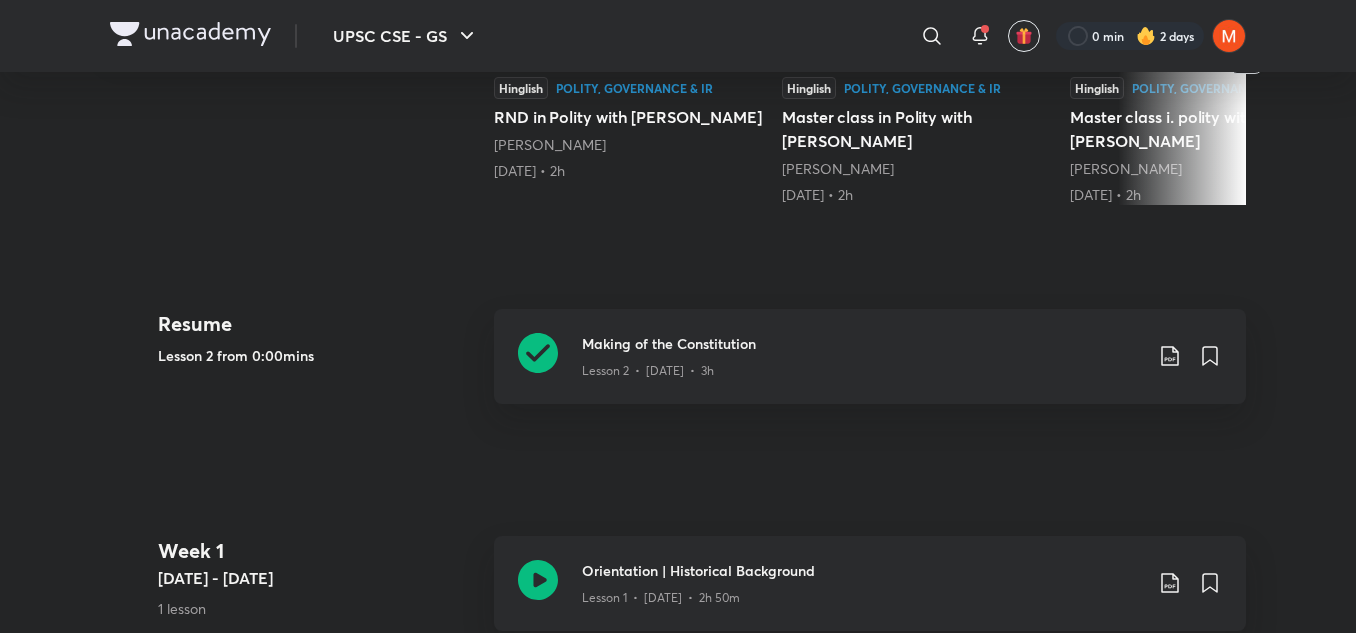 scroll, scrollTop: 0, scrollLeft: 0, axis: both 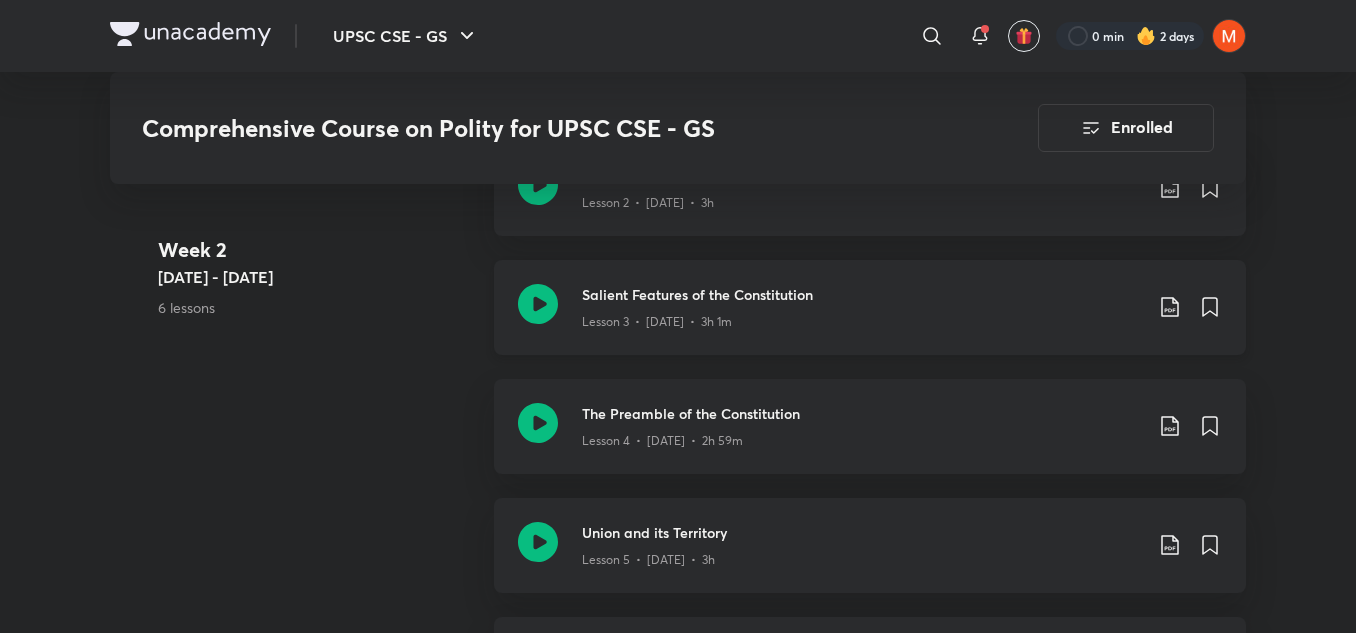click on "Salient Features of the Constitution Lesson 3  •  [DATE]  •  3h 1m" at bounding box center (870, 307) 